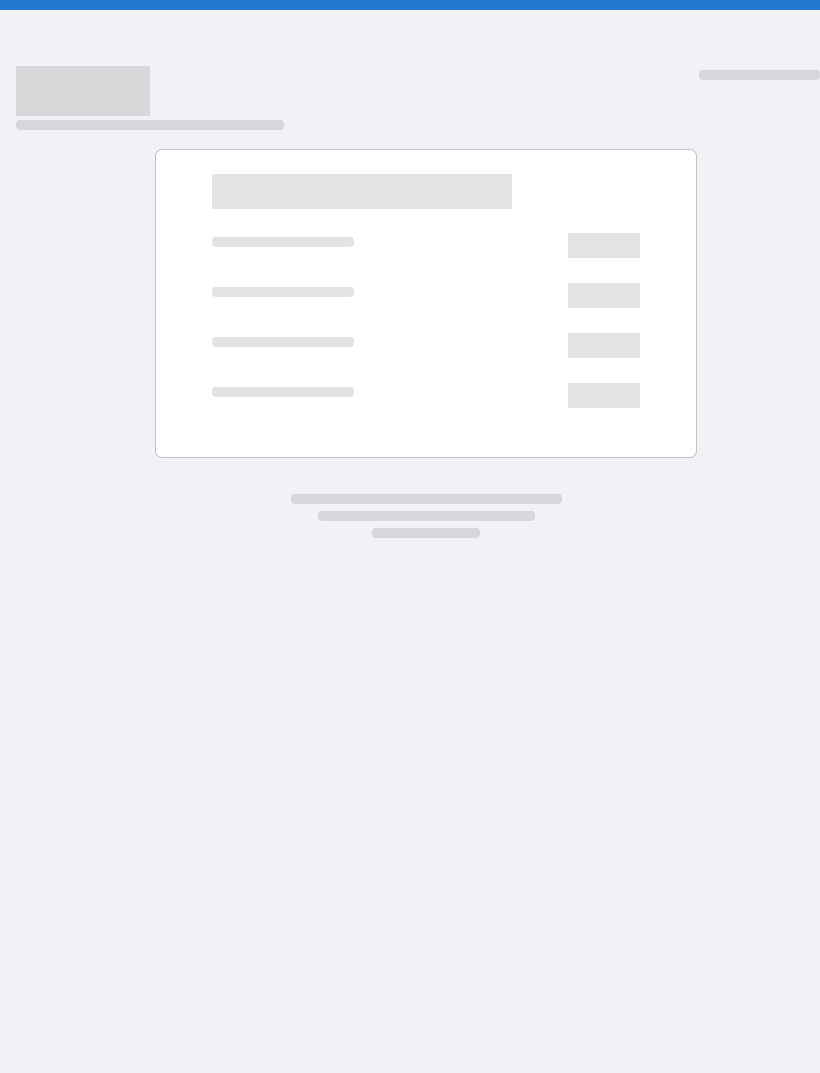 scroll, scrollTop: 0, scrollLeft: 0, axis: both 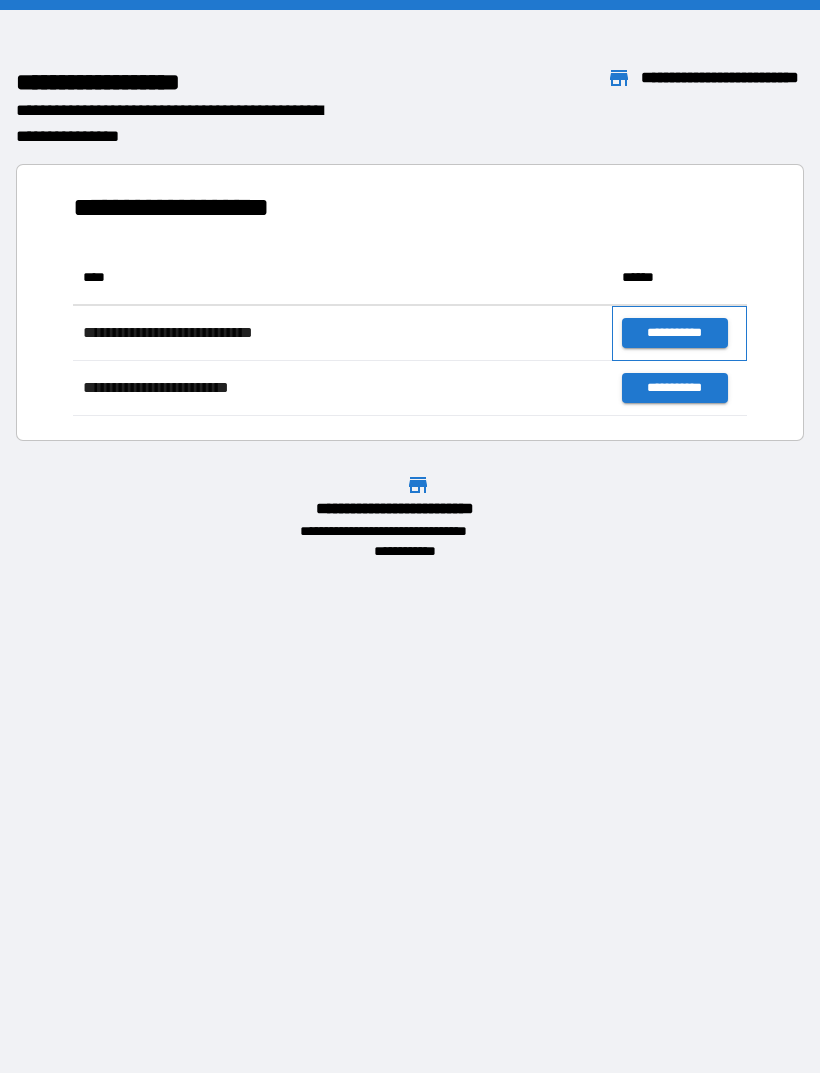 click on "**********" at bounding box center [679, 333] 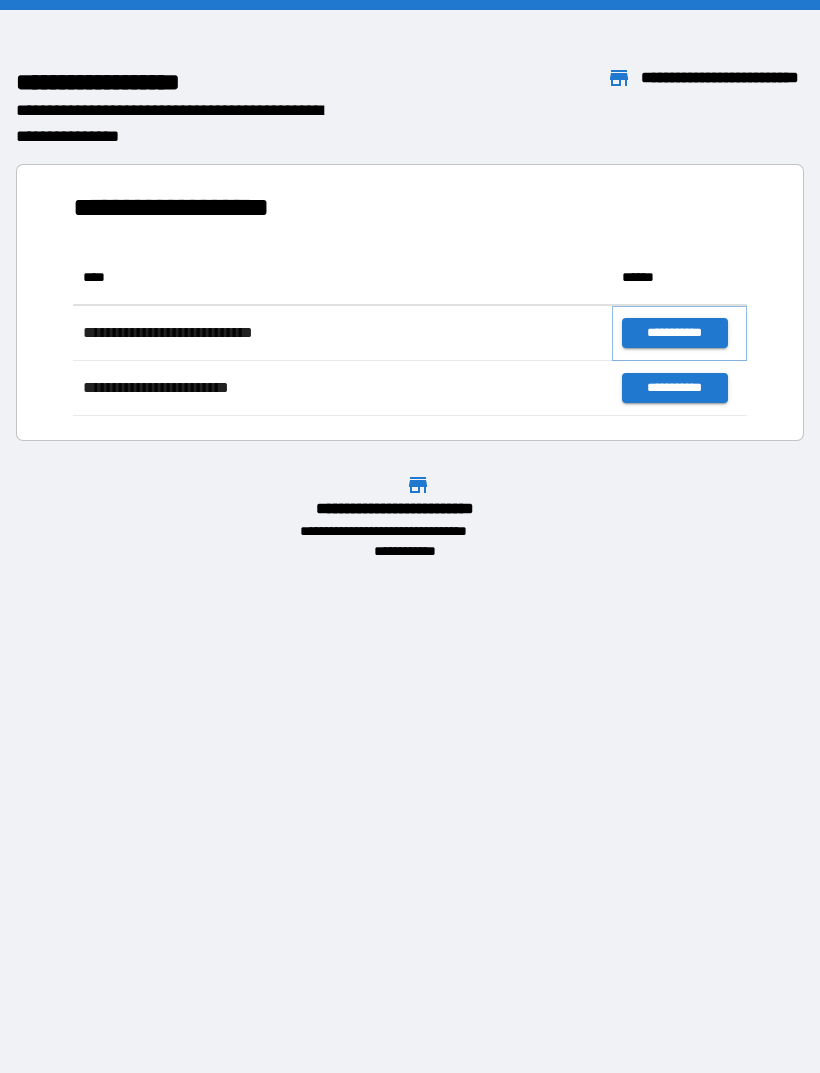 click on "**********" at bounding box center (674, 333) 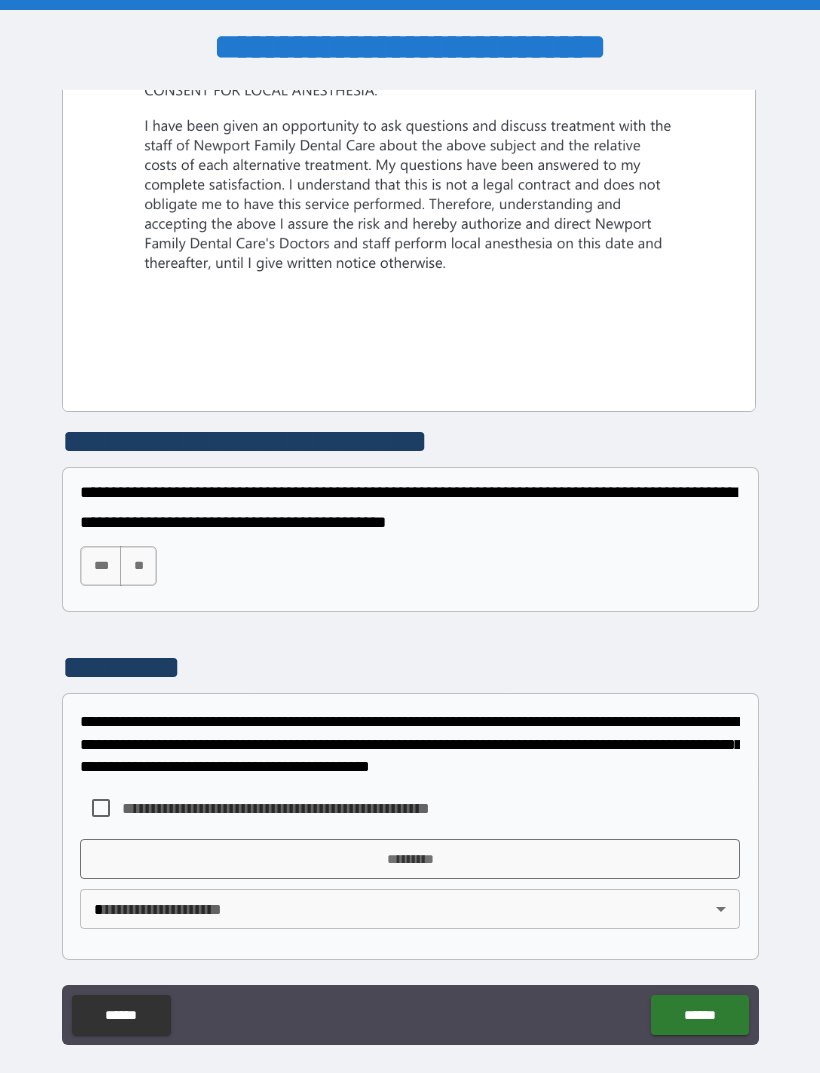 scroll, scrollTop: 1538, scrollLeft: 0, axis: vertical 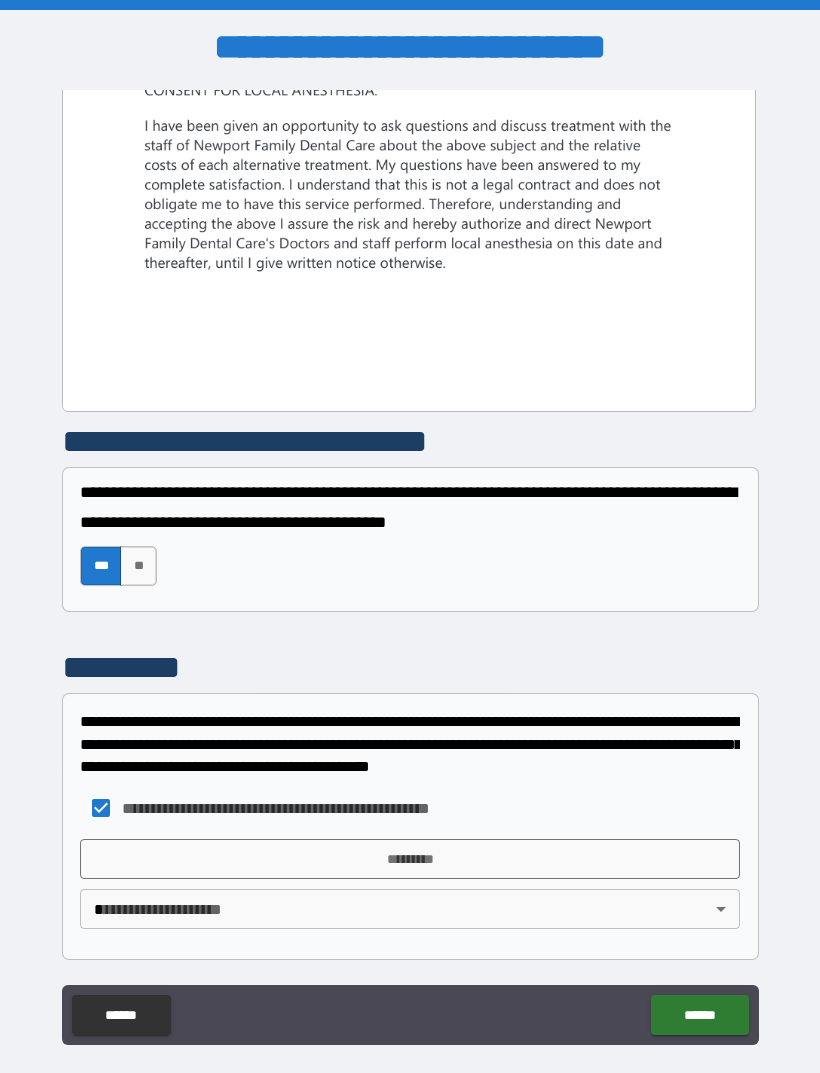 click on "*********" at bounding box center (410, 859) 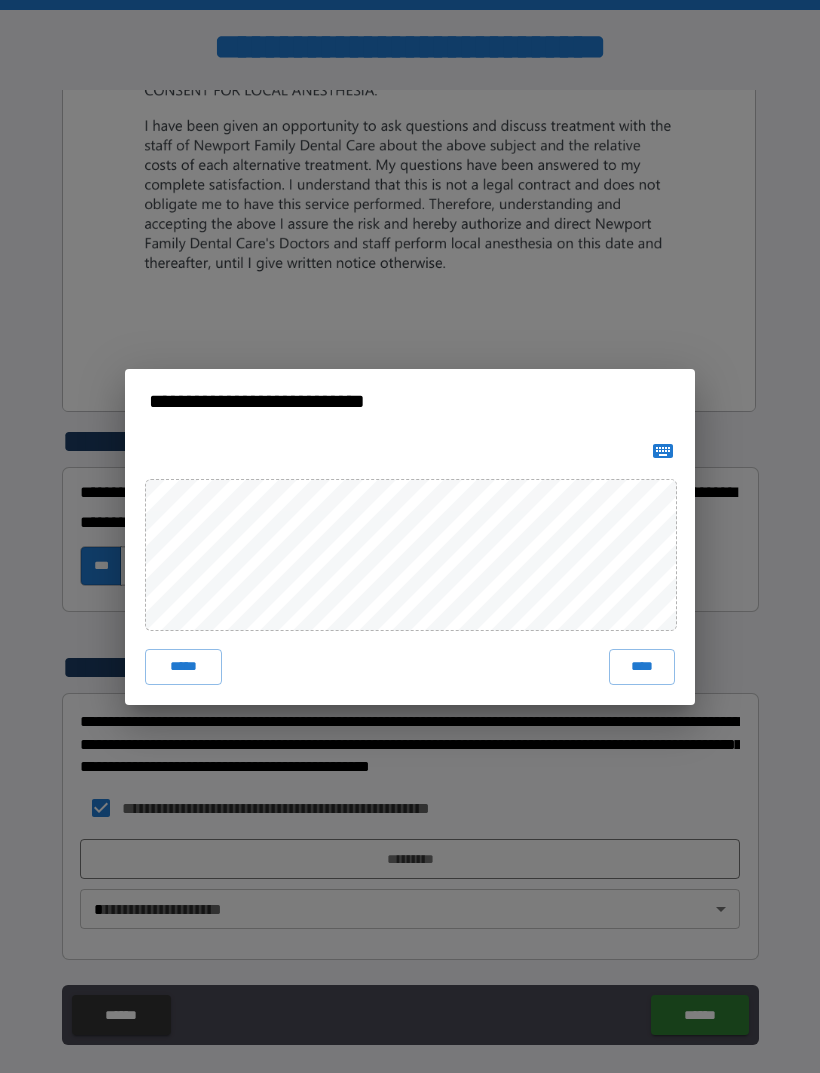 click on "*****" at bounding box center [183, 667] 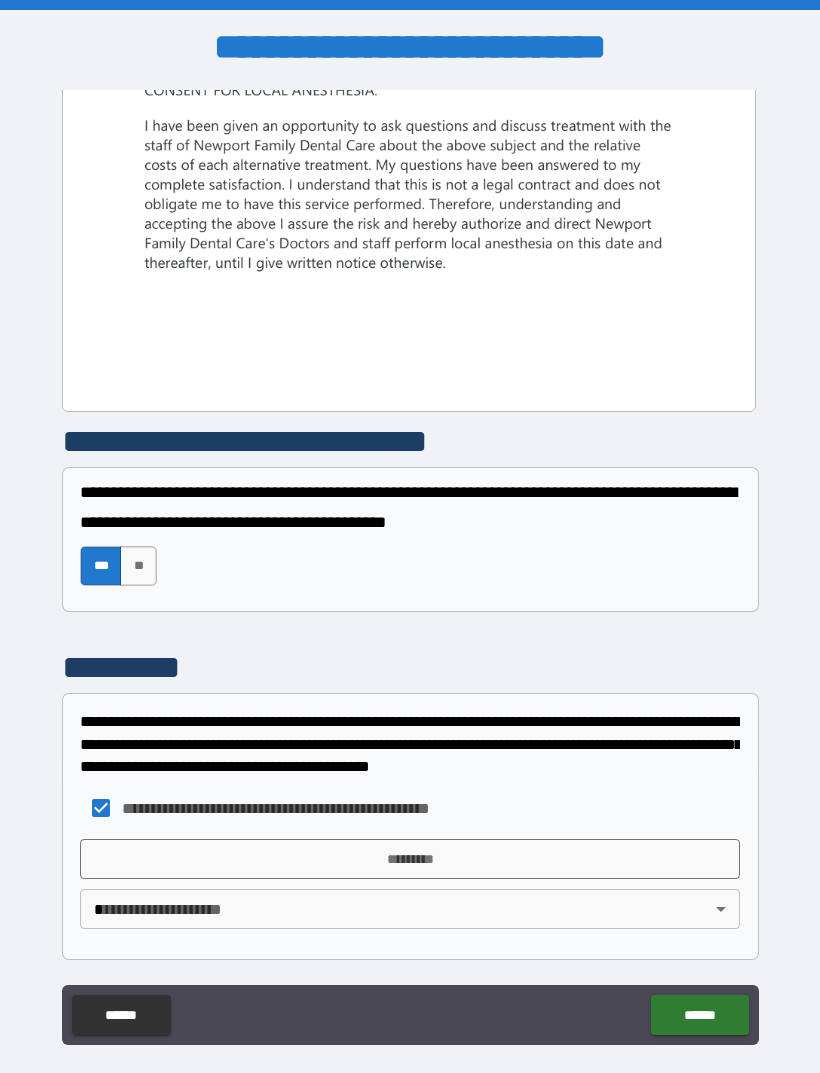 click on "**********" at bounding box center (410, 568) 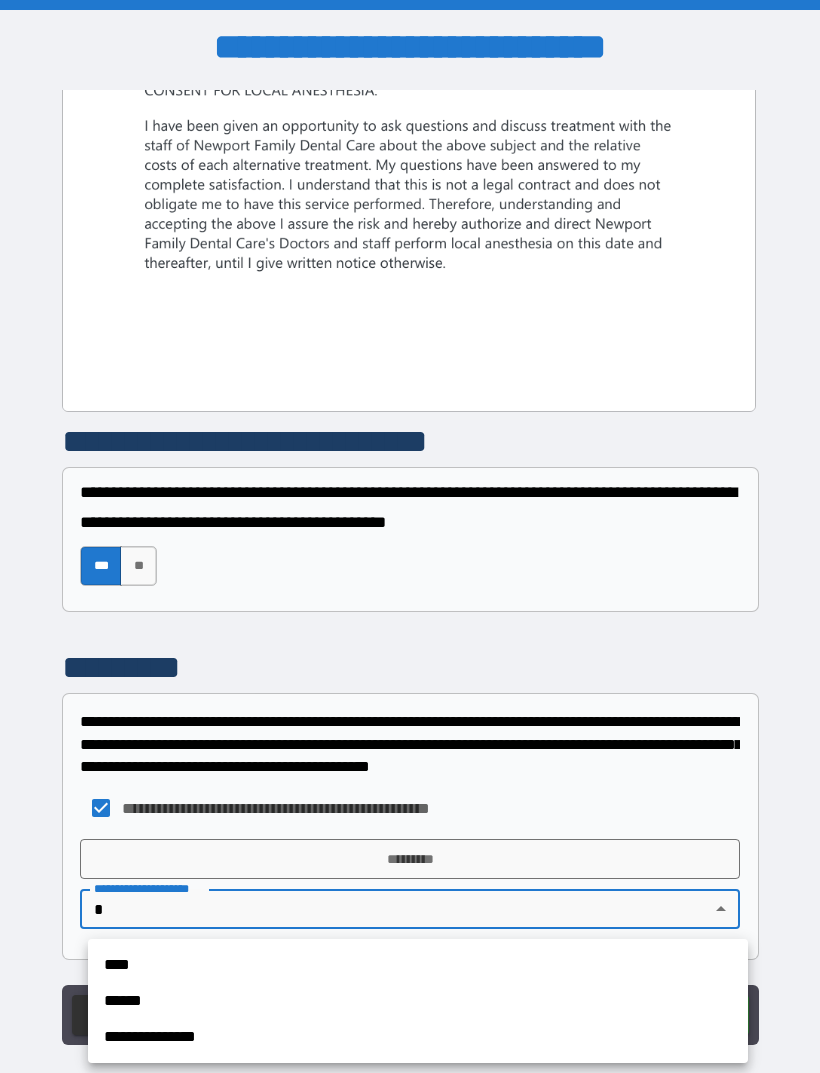 click on "****" at bounding box center (418, 965) 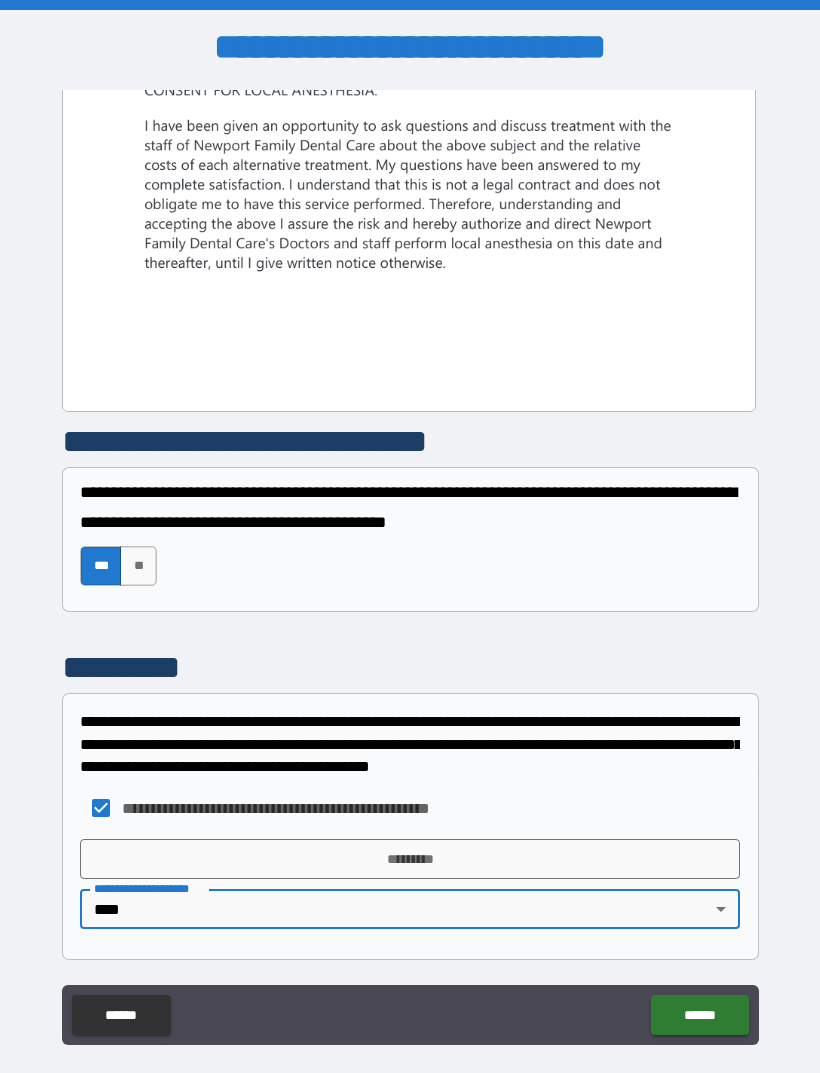 click on "*********" at bounding box center [410, 859] 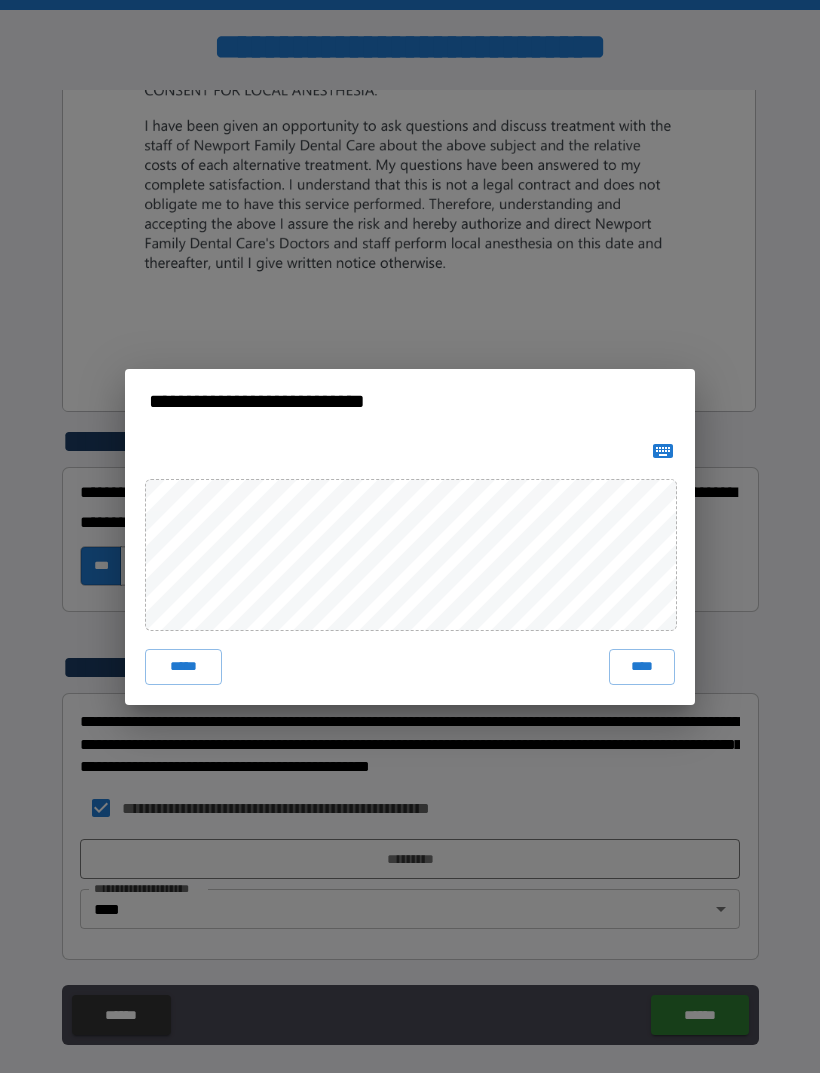 click on "****" at bounding box center (642, 667) 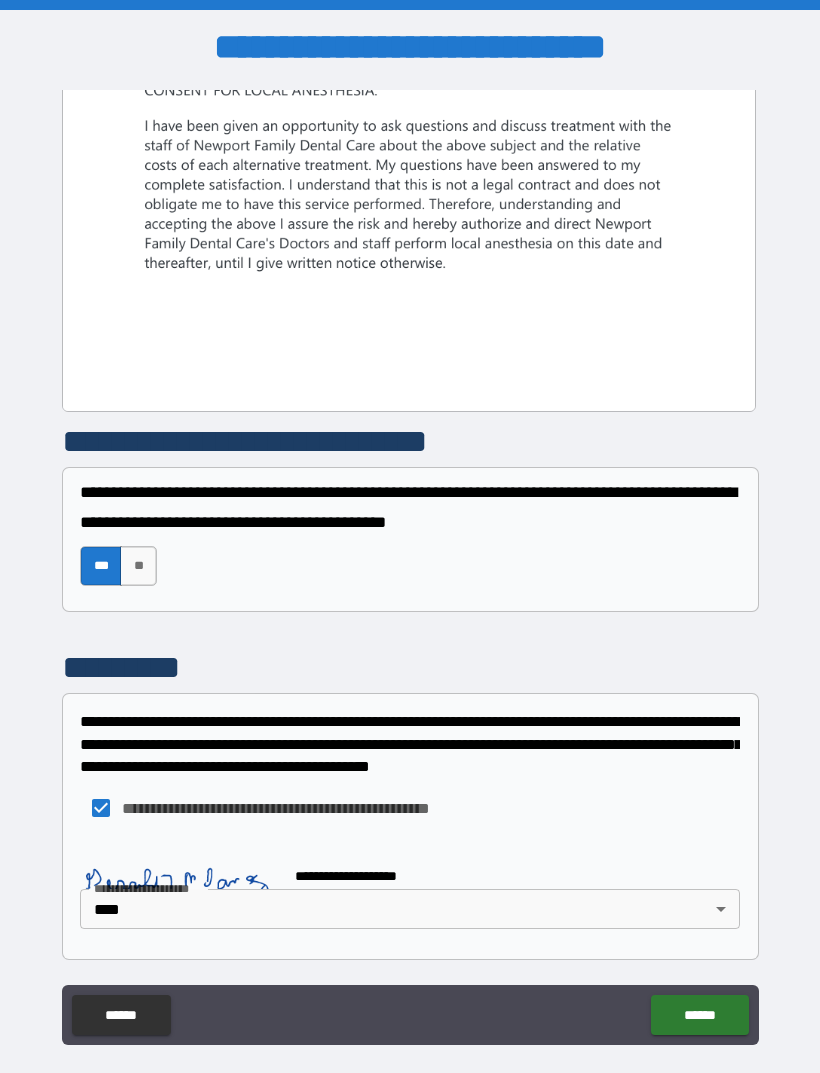 scroll, scrollTop: 1528, scrollLeft: 0, axis: vertical 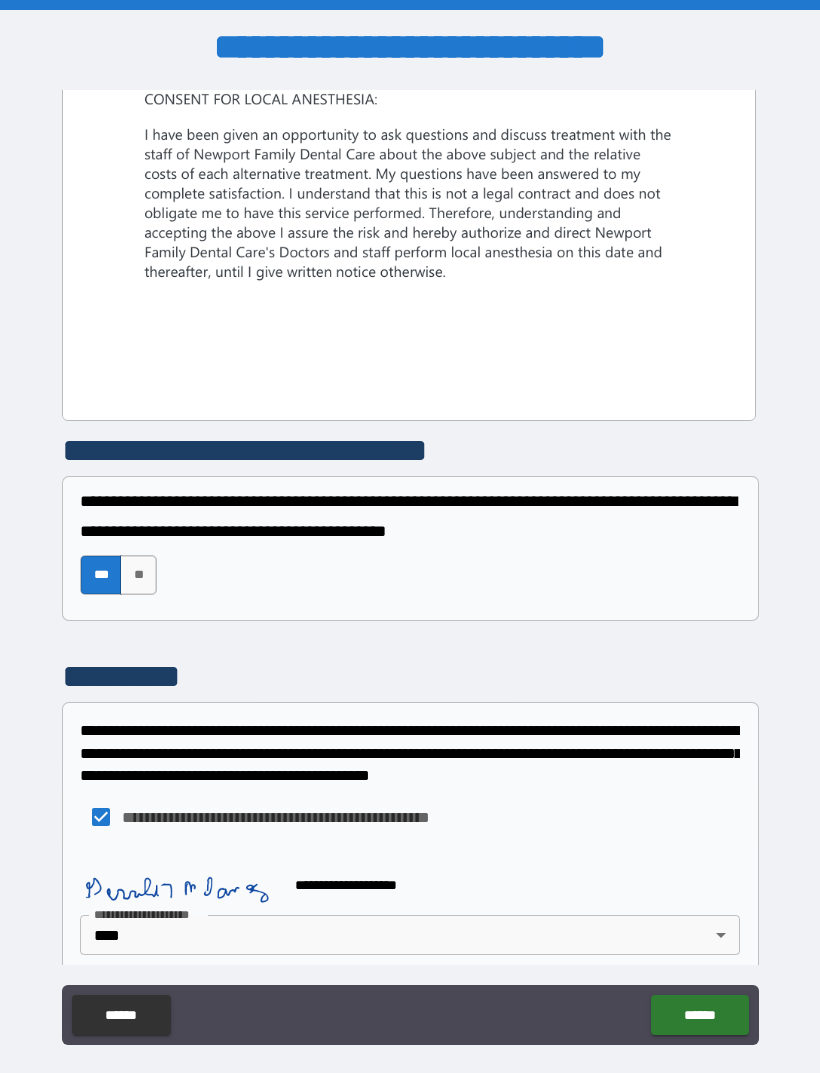 click on "******" at bounding box center (699, 1015) 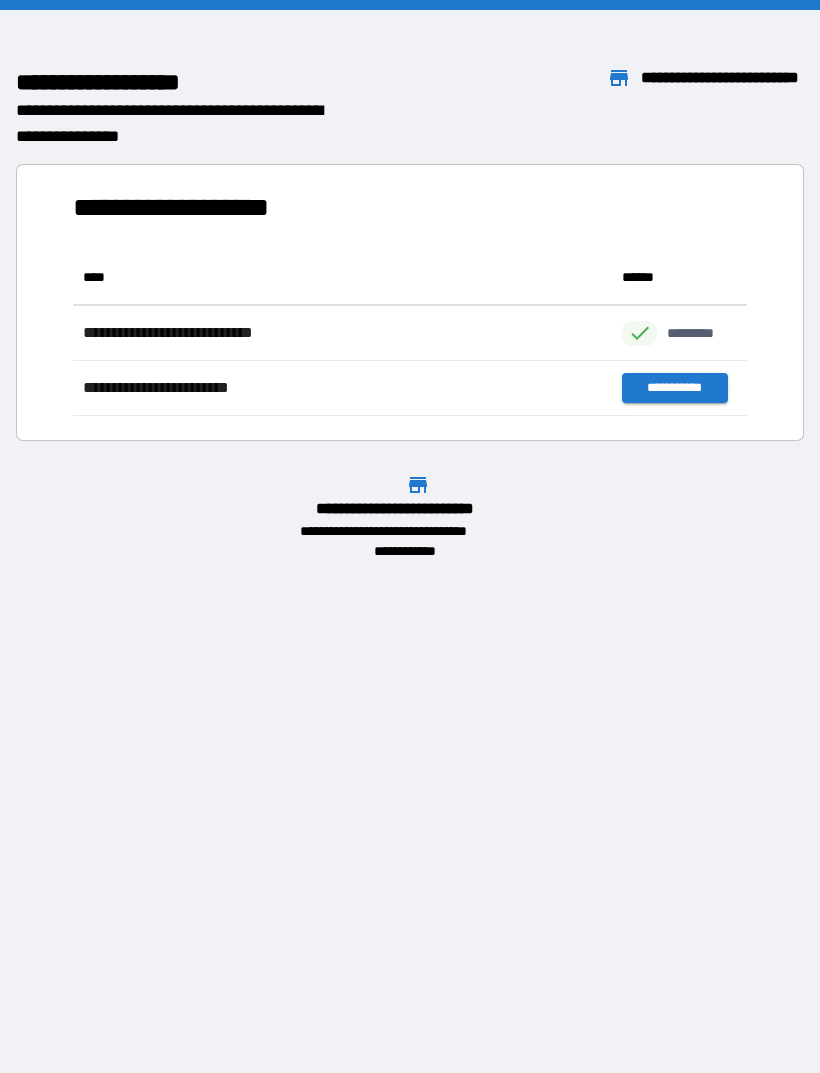 scroll, scrollTop: 1, scrollLeft: 1, axis: both 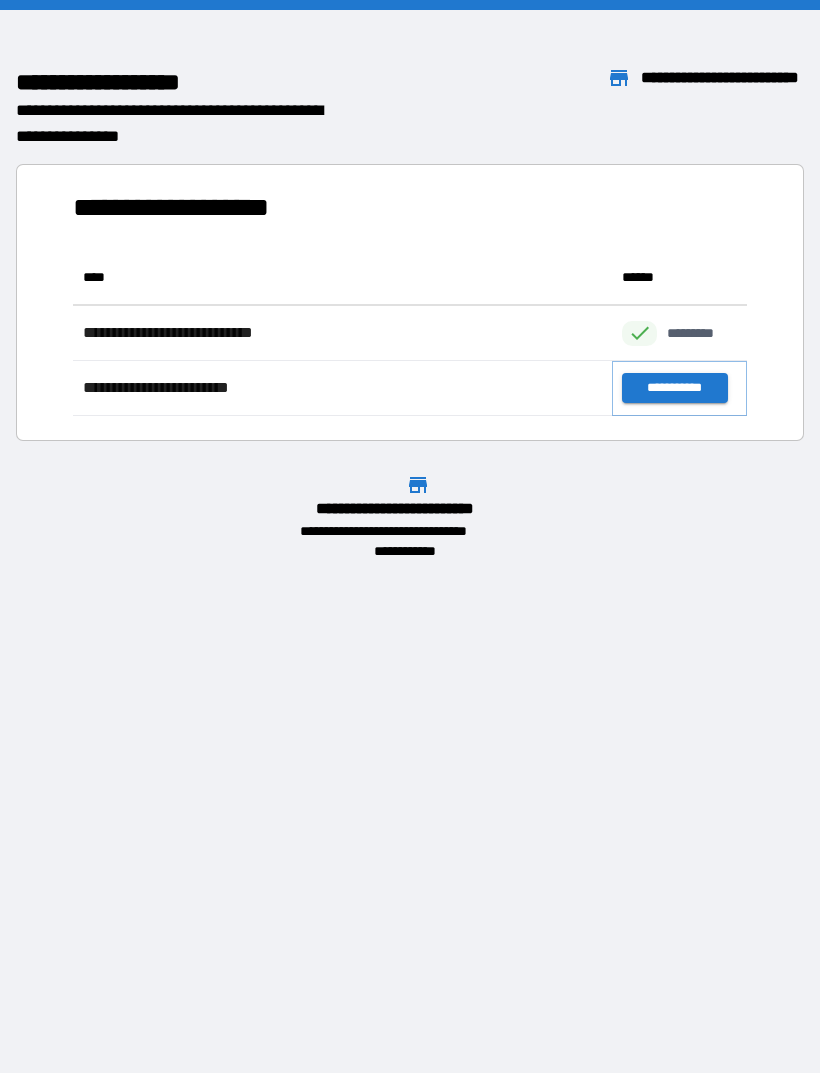 click on "**********" at bounding box center (674, 388) 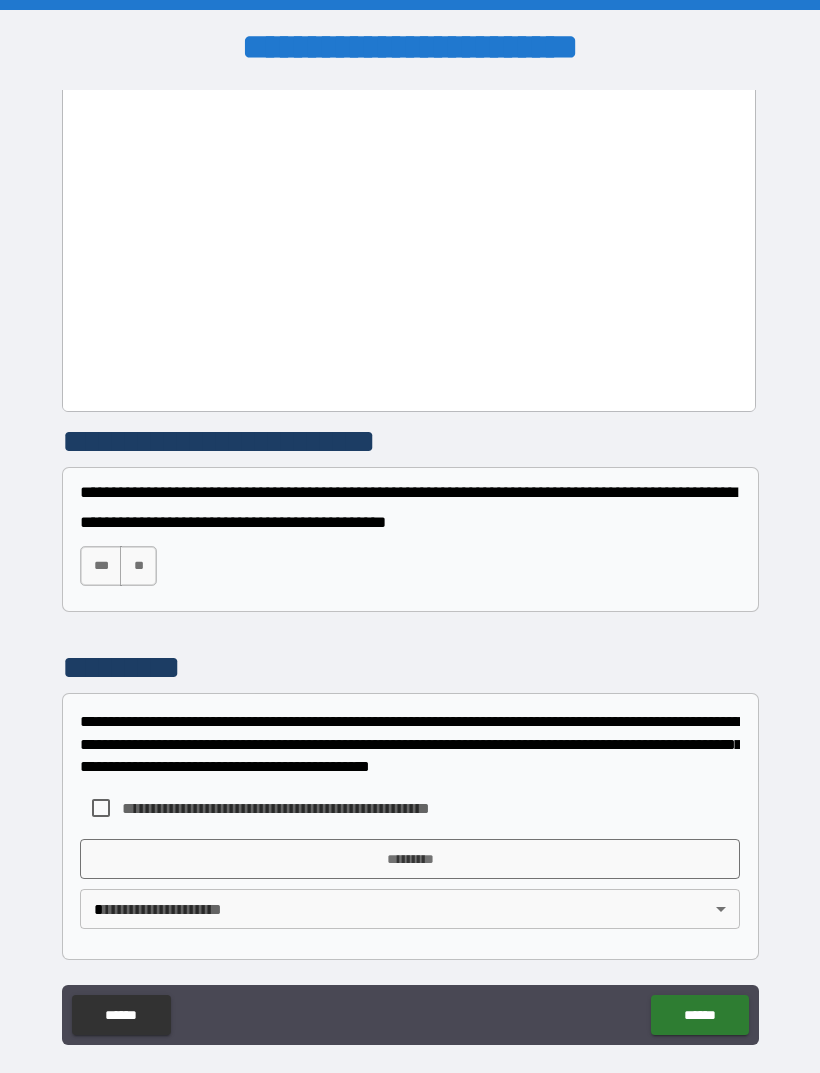 scroll, scrollTop: 1538, scrollLeft: 0, axis: vertical 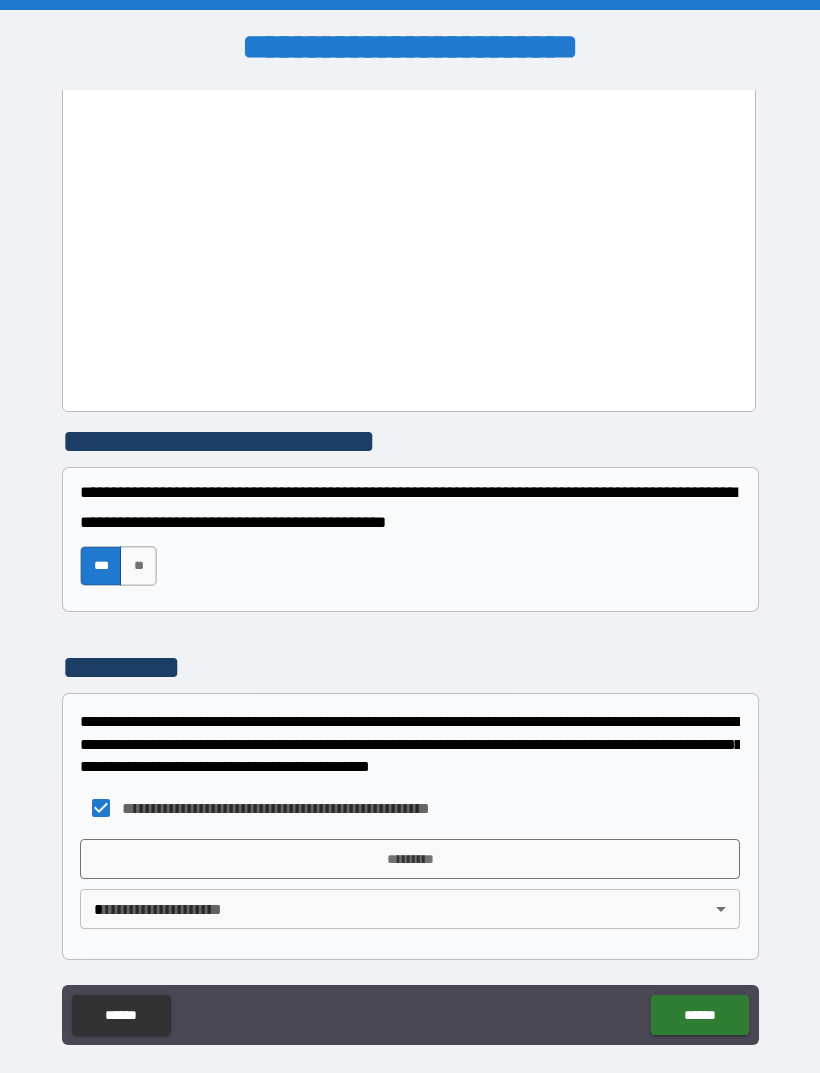 click on "**********" at bounding box center (410, 568) 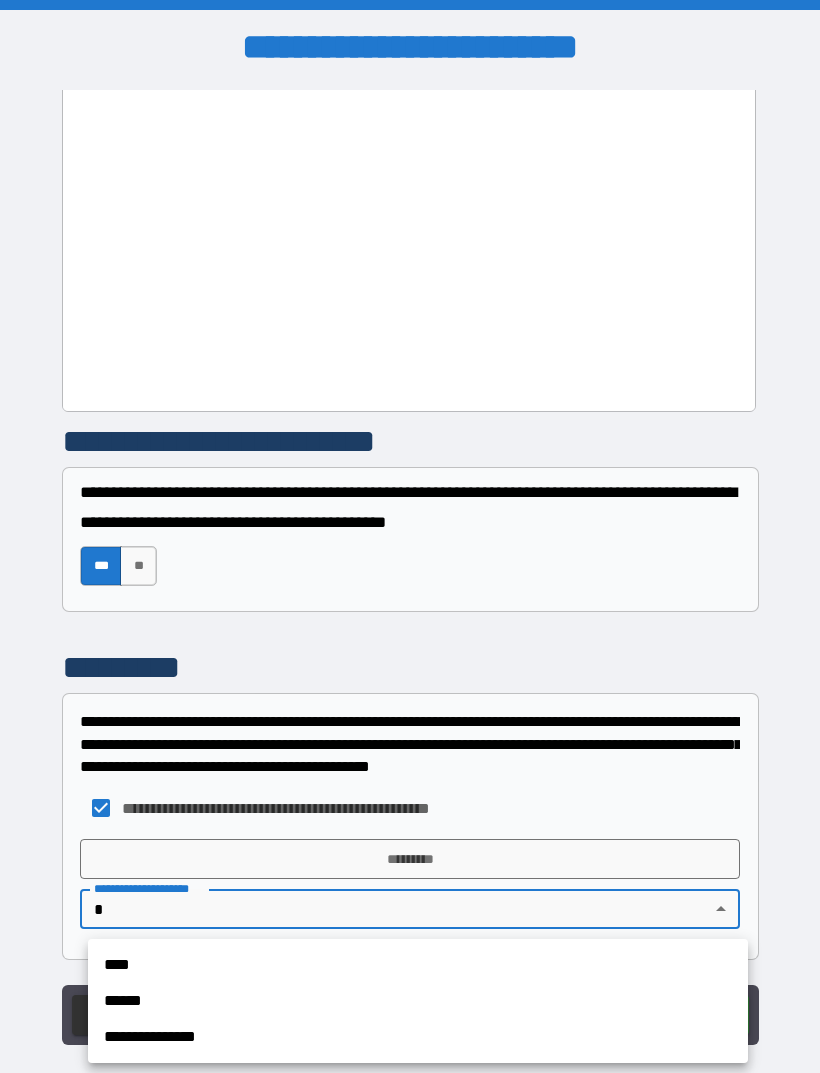 click on "****" at bounding box center (418, 965) 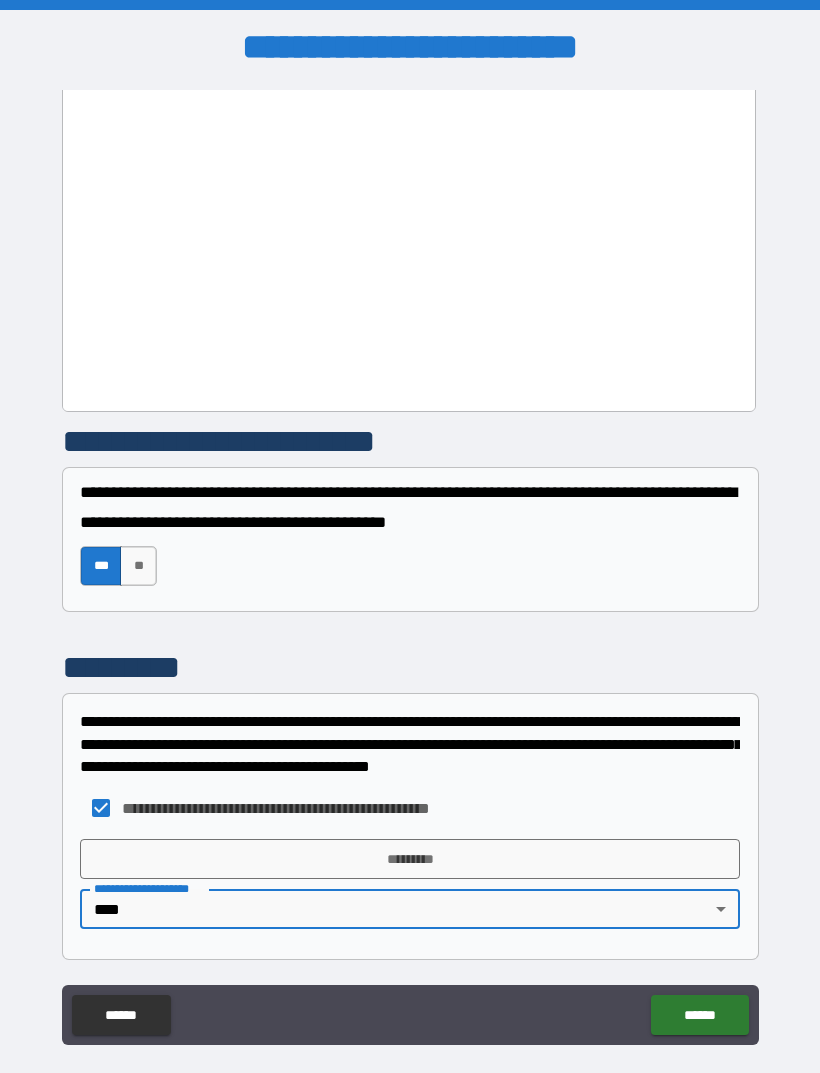 click on "*********" at bounding box center (410, 859) 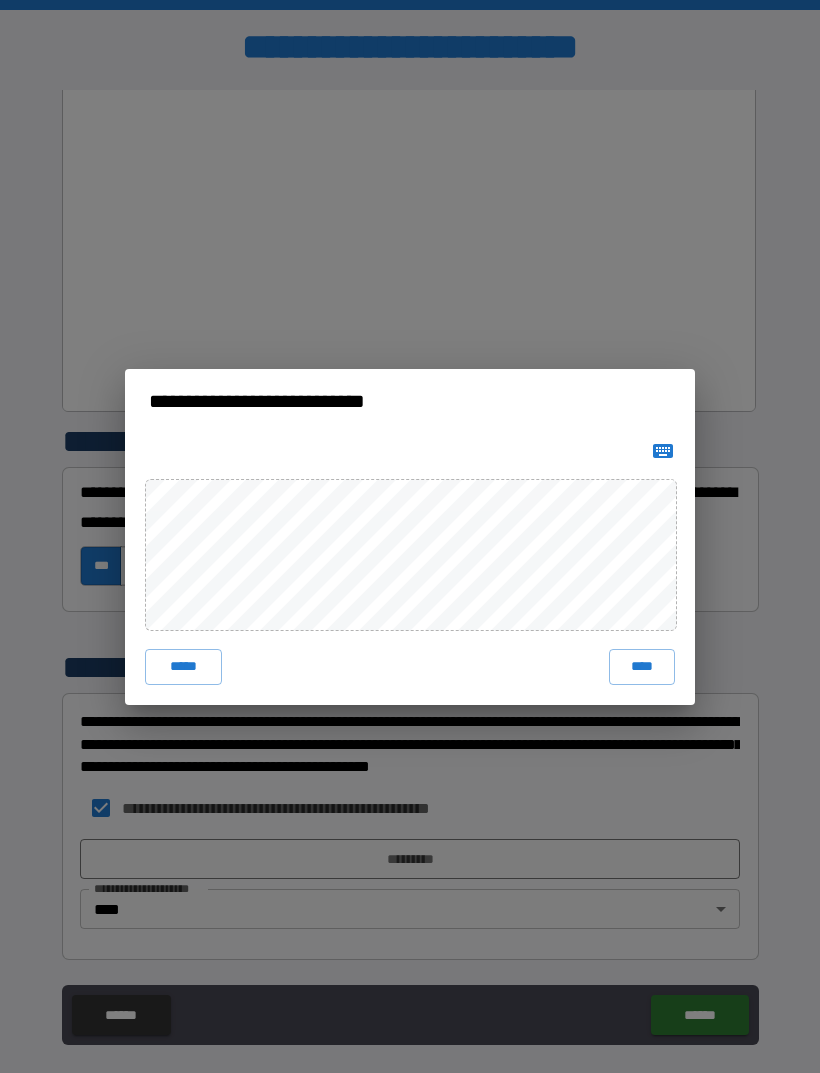 click on "****" at bounding box center (642, 667) 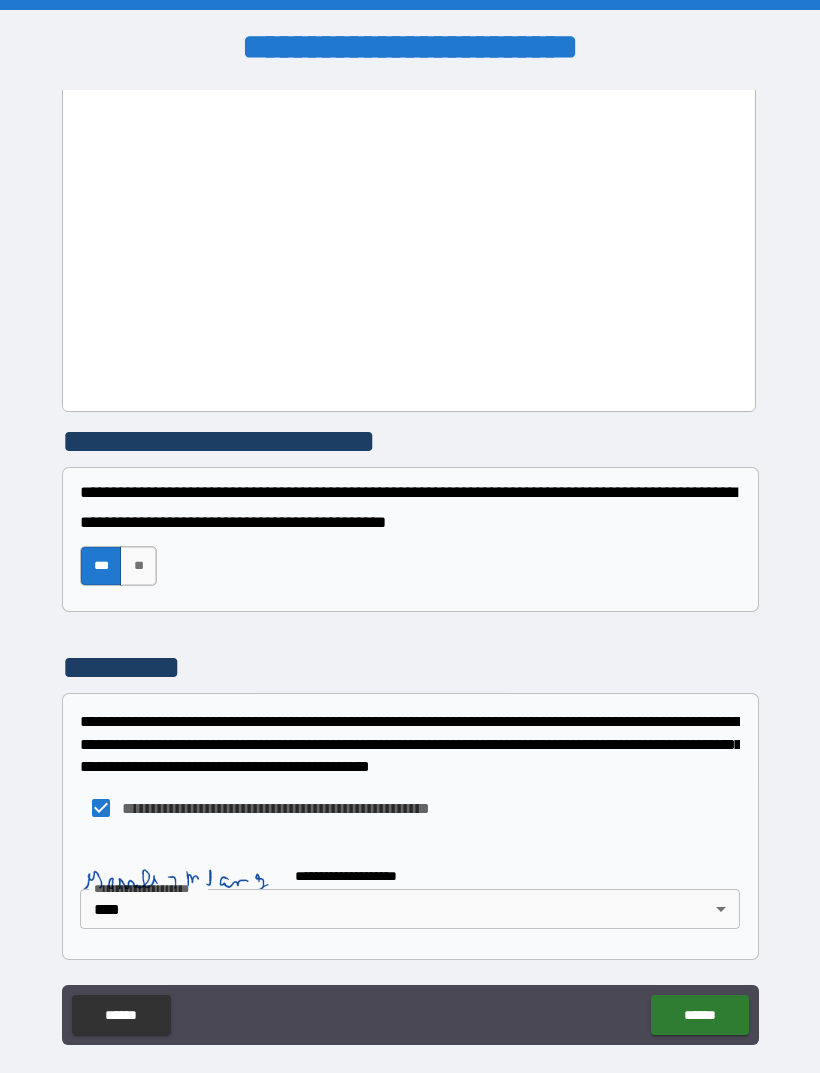 scroll, scrollTop: 1528, scrollLeft: 0, axis: vertical 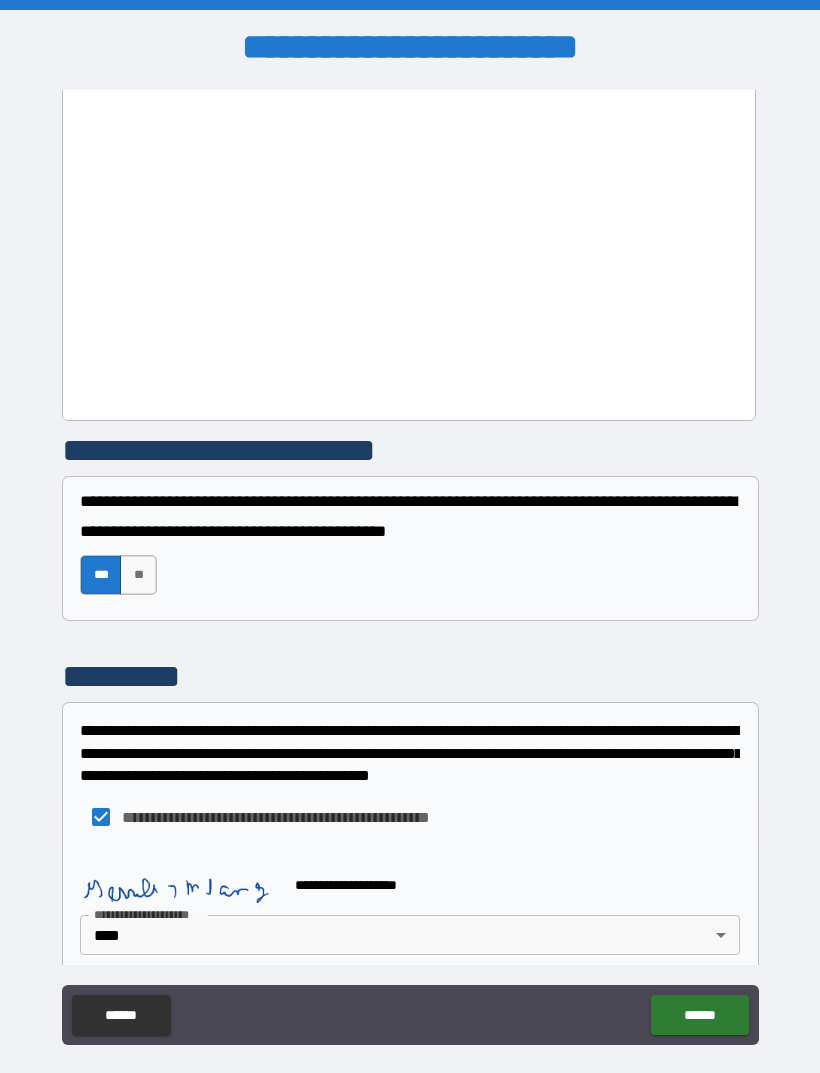 click on "******" at bounding box center (699, 1015) 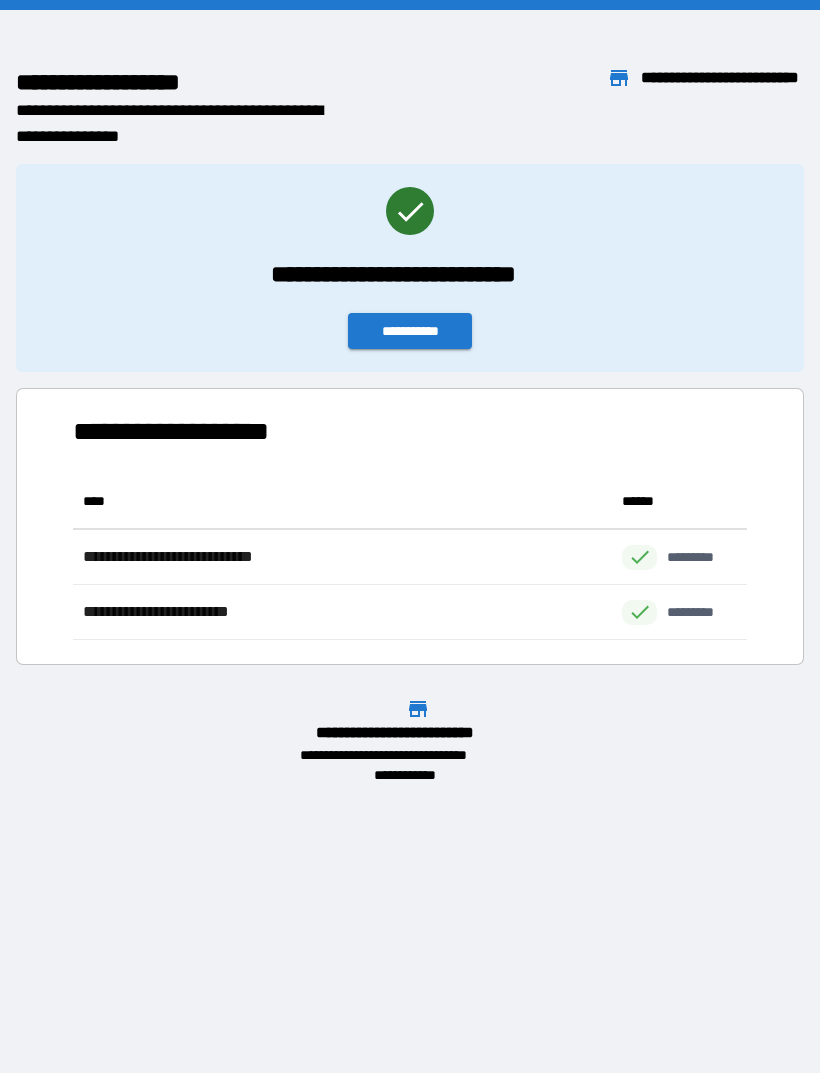 scroll, scrollTop: 166, scrollLeft: 674, axis: both 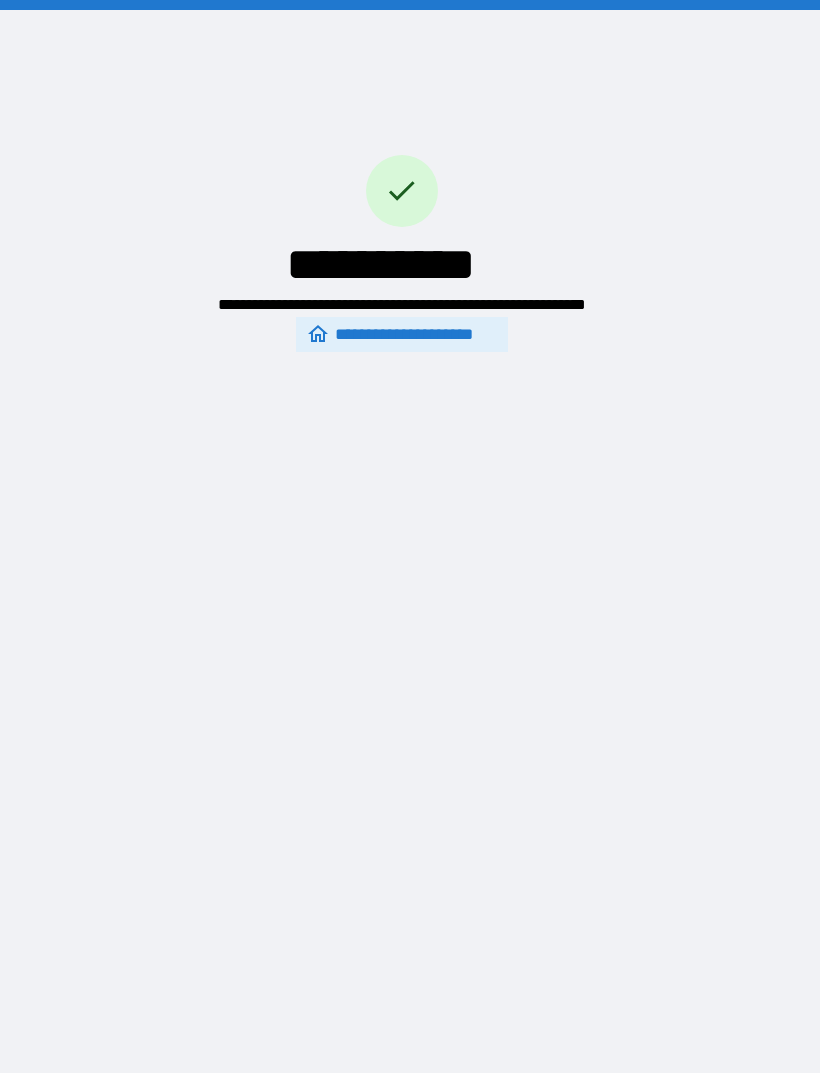 click on "**********" at bounding box center (402, 334) 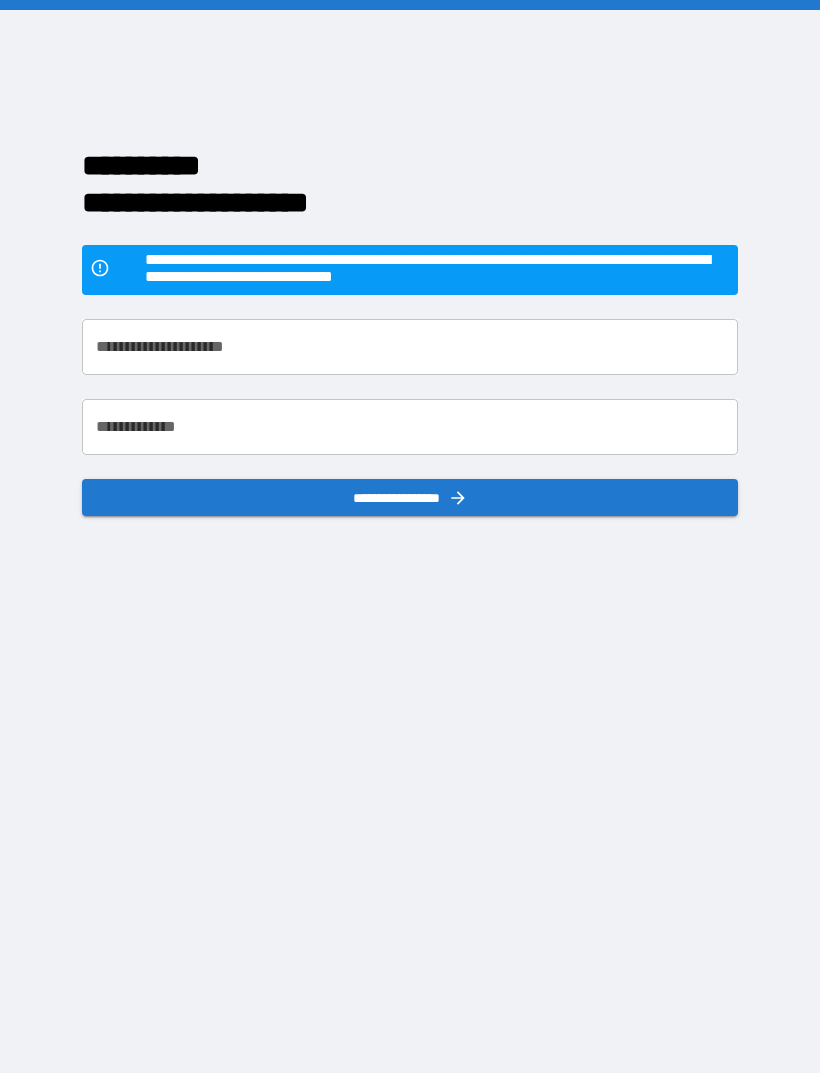 scroll, scrollTop: 64, scrollLeft: 0, axis: vertical 